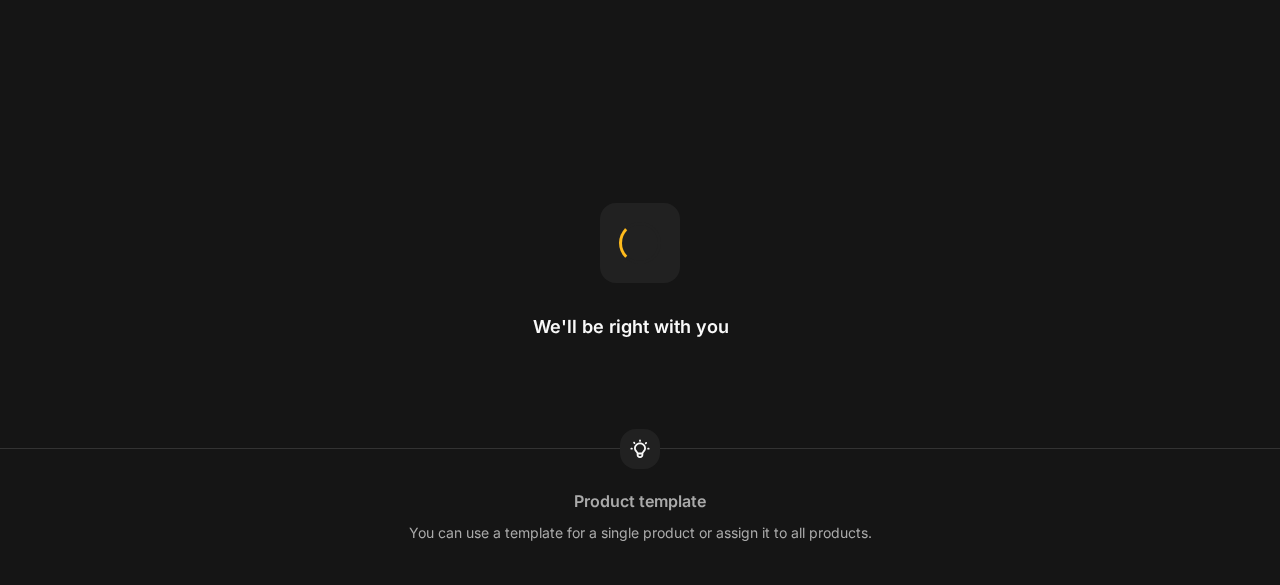 scroll, scrollTop: 0, scrollLeft: 0, axis: both 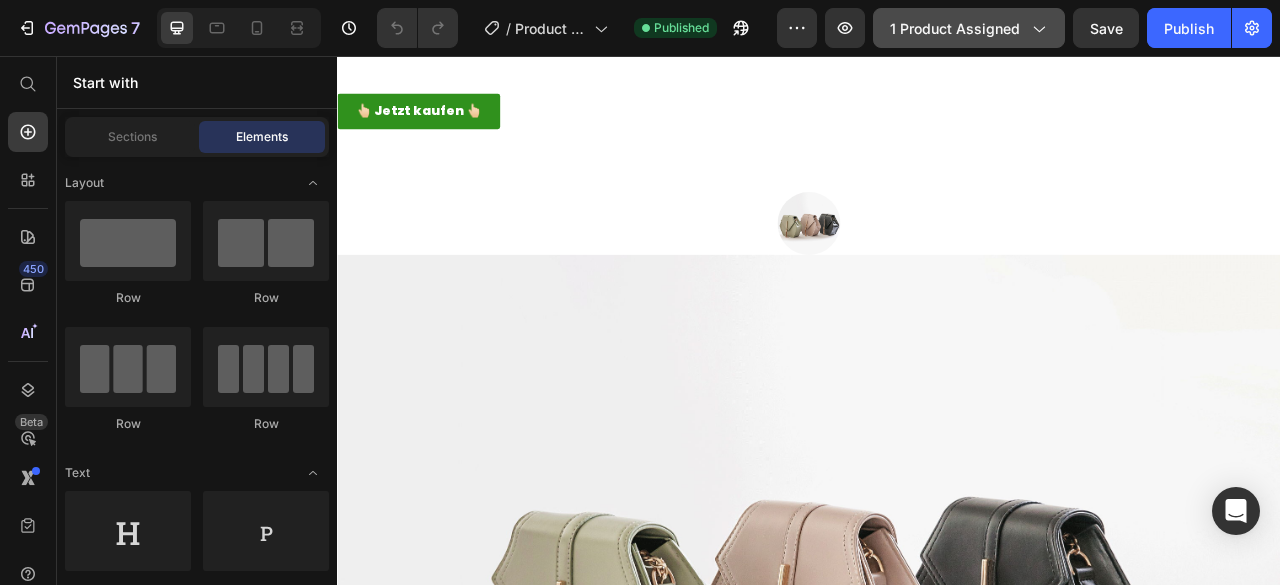click on "1 product assigned" 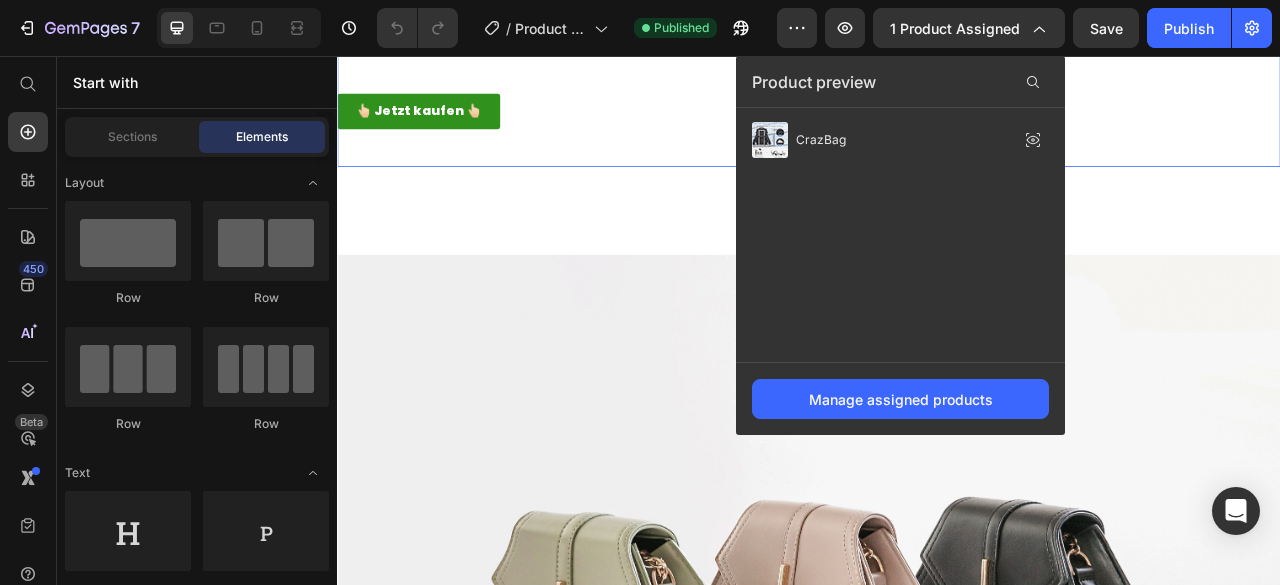 click on "Das Angebot endet heute   Heading 👆🏻 Jetzt kaufen 👆🏻 Button Row Section 6" at bounding box center (937, 73) 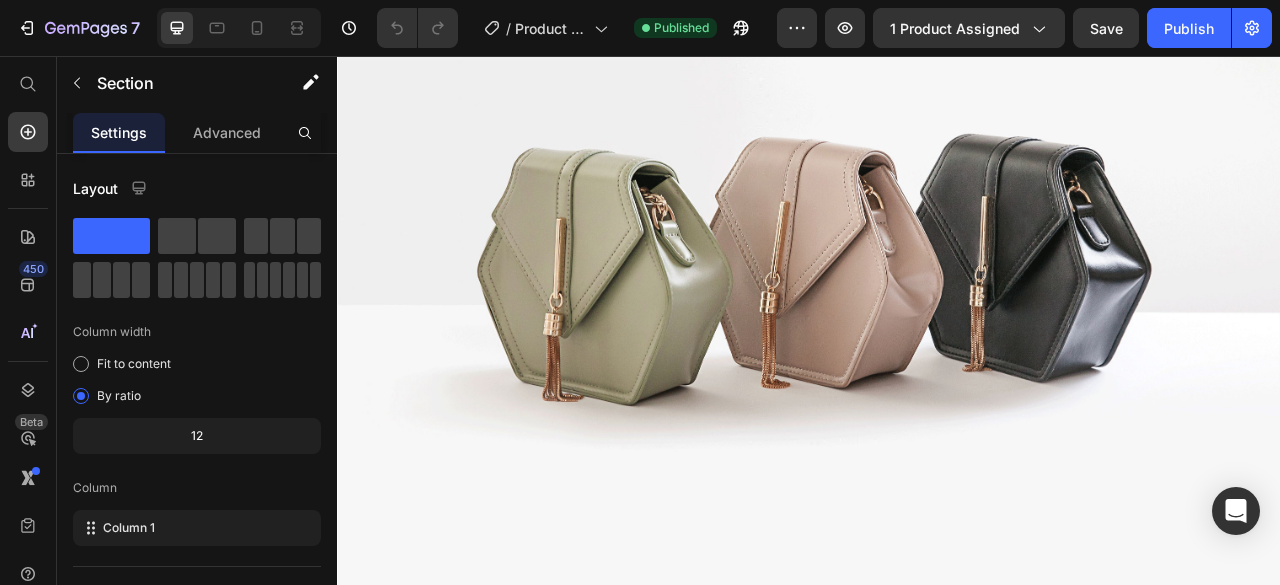 scroll, scrollTop: 6038, scrollLeft: 0, axis: vertical 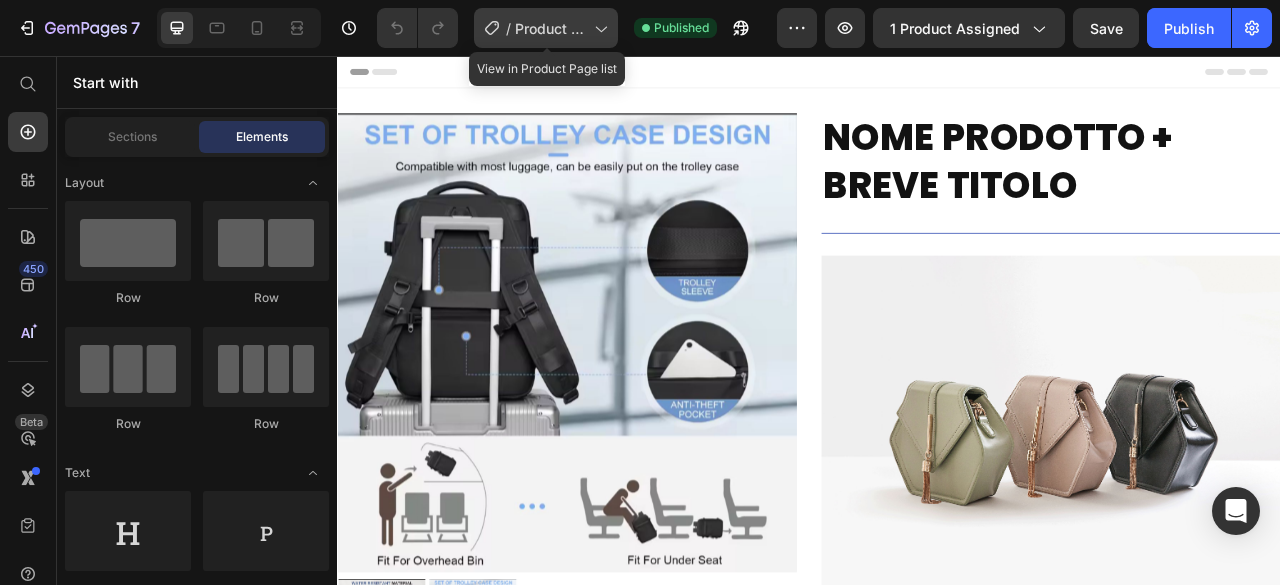 click on "Product Page - [DATE] 00:29:14" at bounding box center (550, 28) 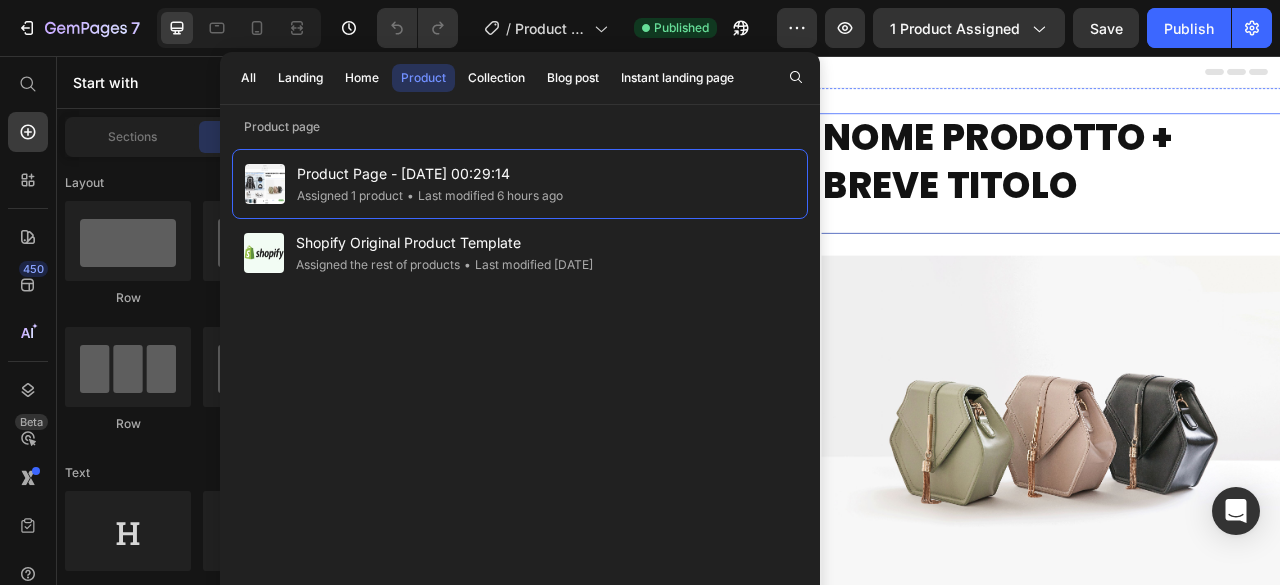 click on "nome prodotto + breve titolo" at bounding box center (1245, 191) 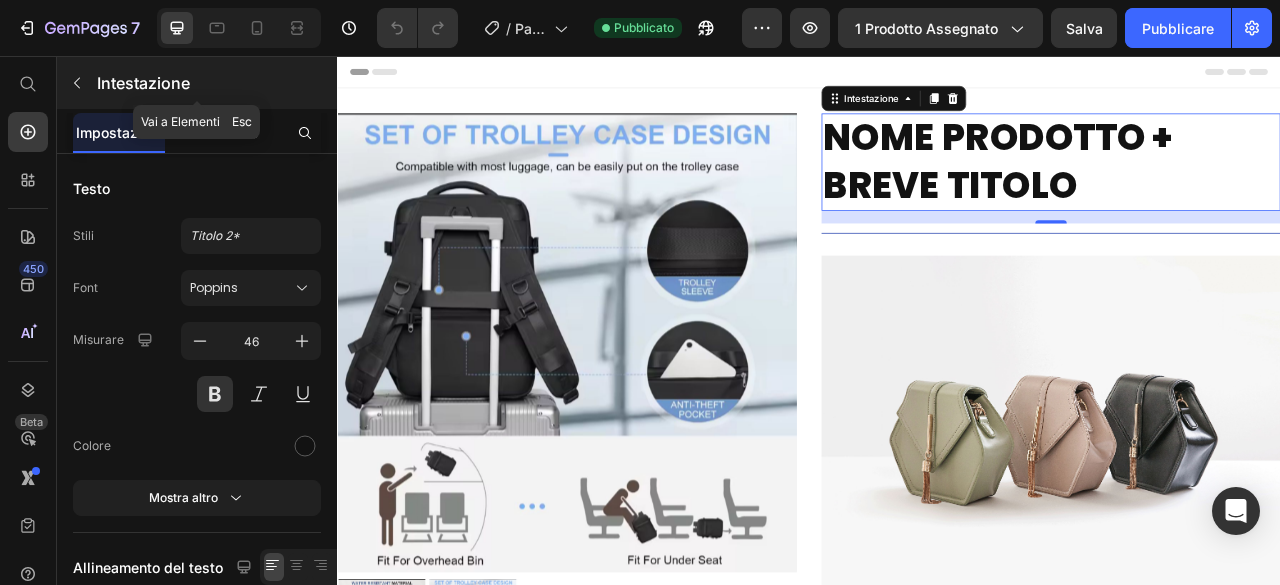 click on "Intestazione" at bounding box center (215, 83) 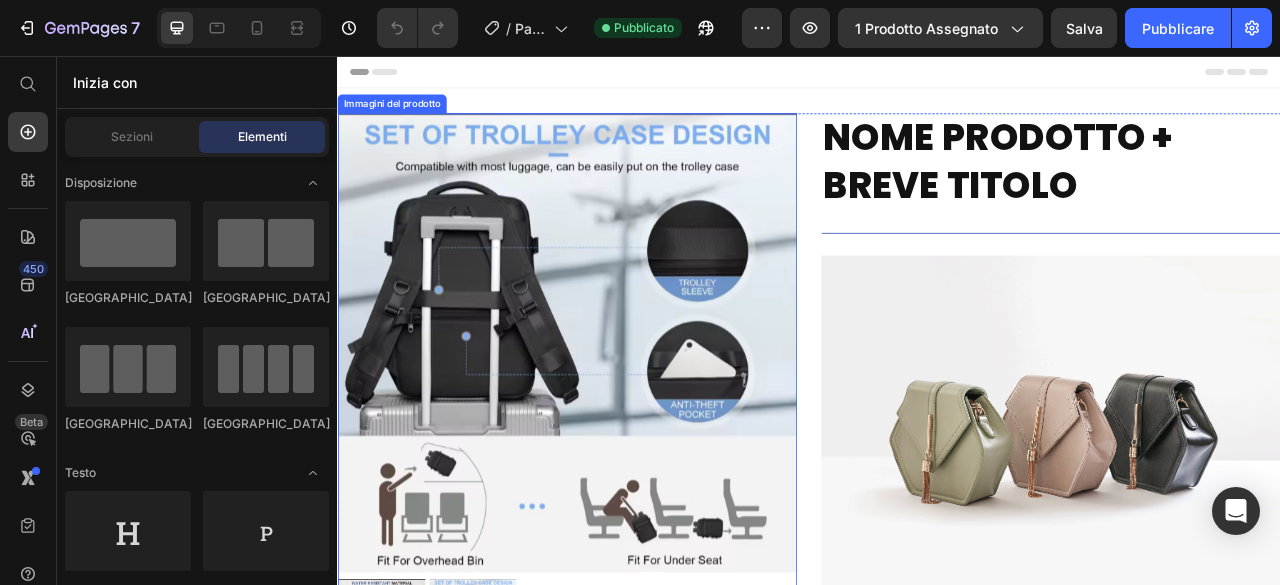 click at bounding box center [629, 421] 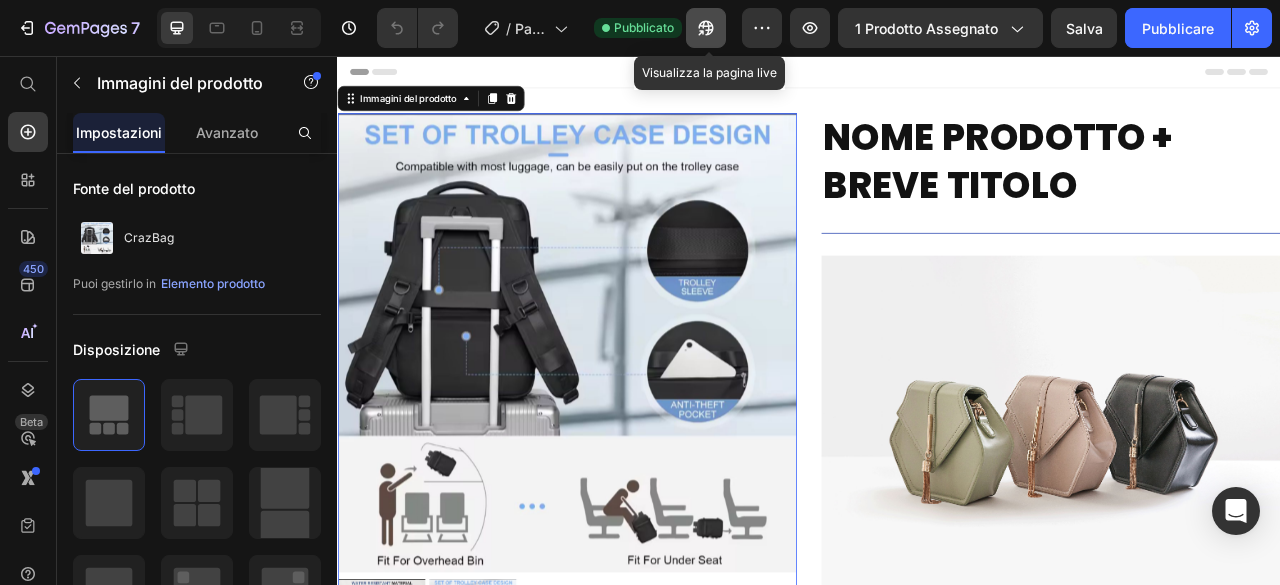 click 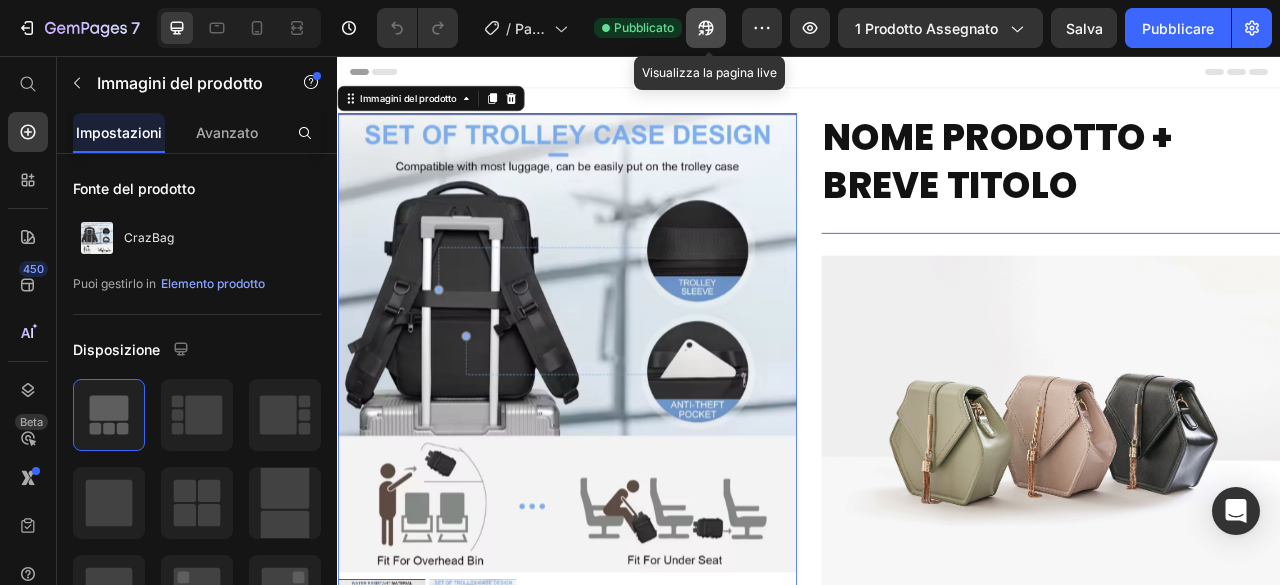 click 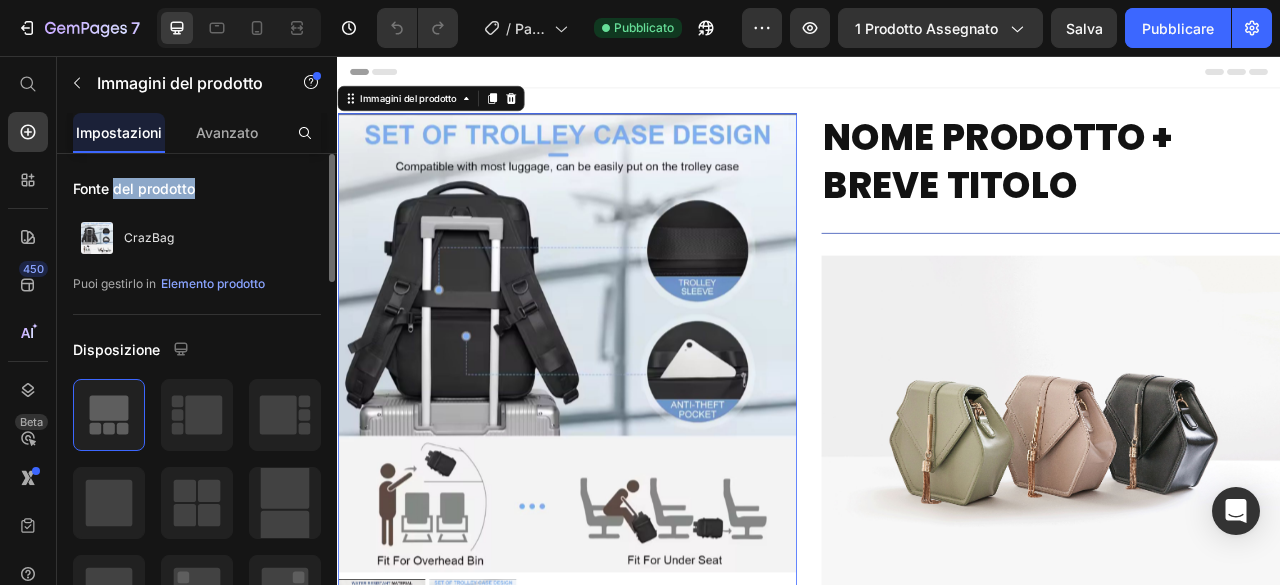 drag, startPoint x: 198, startPoint y: 195, endPoint x: 97, endPoint y: 165, distance: 105.36128 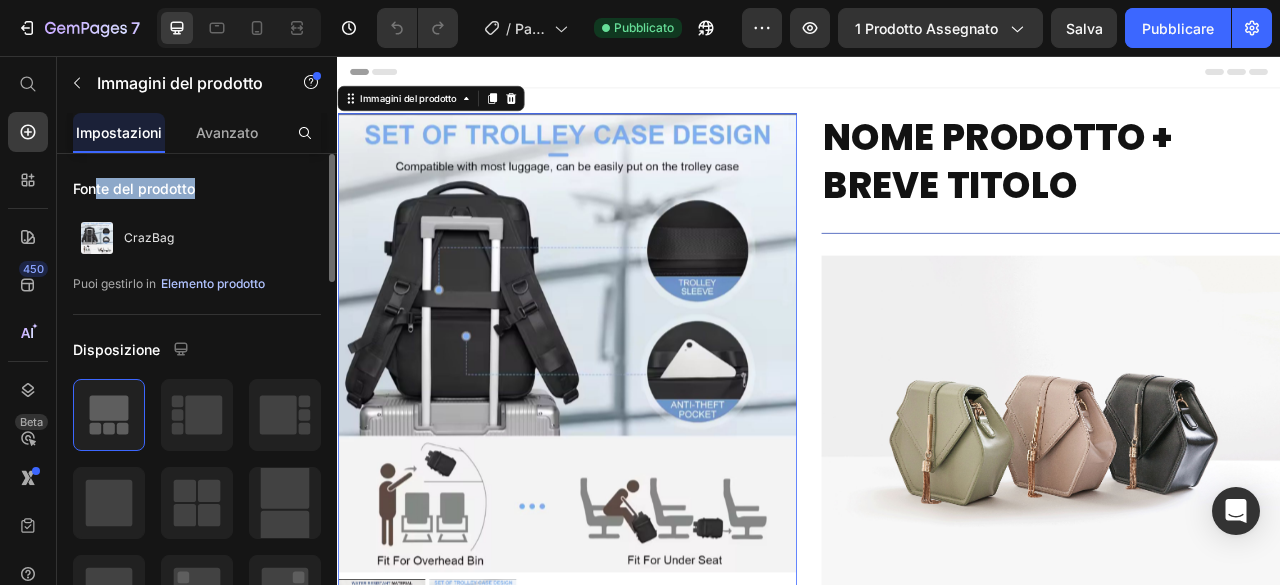 click on "Elemento prodotto" at bounding box center [213, 283] 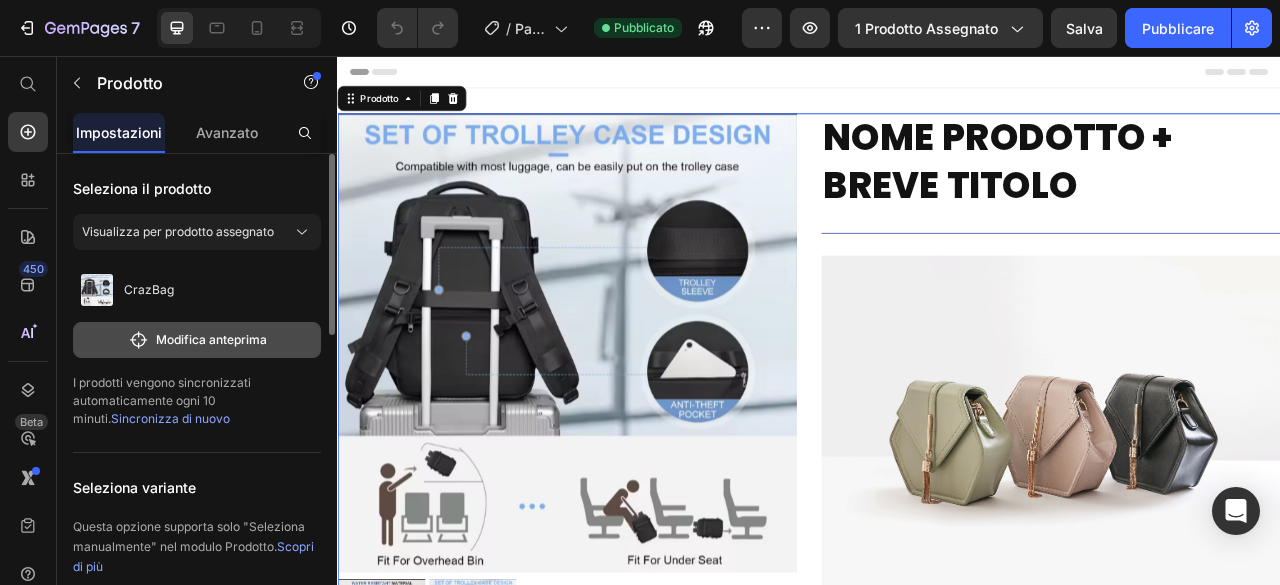 click on "Modifica anteprima" at bounding box center [211, 339] 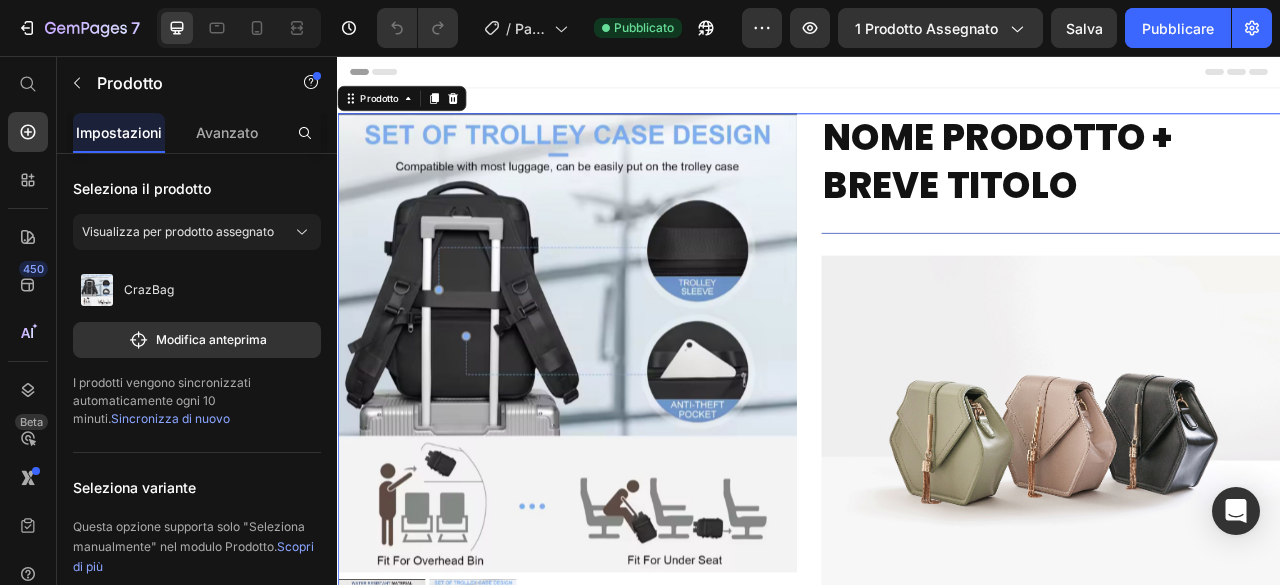 click on "nome prodotto + breve titolo Intestazione                Titolo Linea Immagine €57,90 Prezzo del prodotto €44,90 Prezzo del prodotto rabatt 22% Etichetta di sconto [GEOGRAPHIC_DATA] 💖 beneficio 1 💖beneficio 2 💖 beneficio 3 🔒60 giorni di protezione acquirenti 🇩🇪 Spedizione DHL Express gratuita Blocco di testo In den Warenkorb legen 👉🏻 Aggiungi al carrello" at bounding box center (1245, 577) 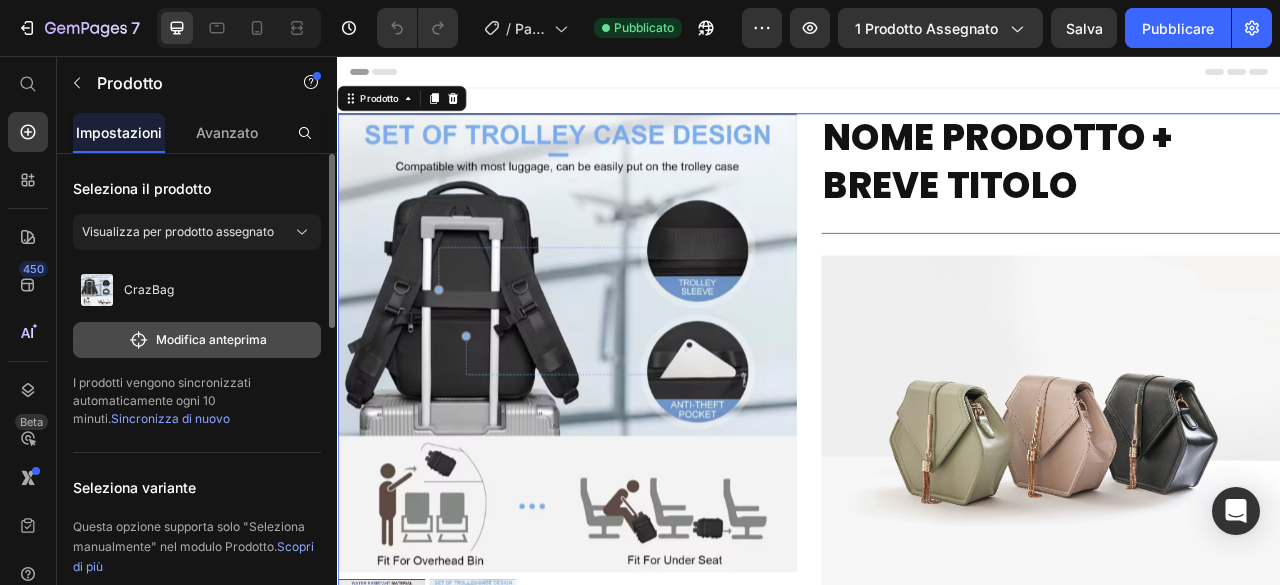 drag, startPoint x: 273, startPoint y: 331, endPoint x: 286, endPoint y: 331, distance: 13 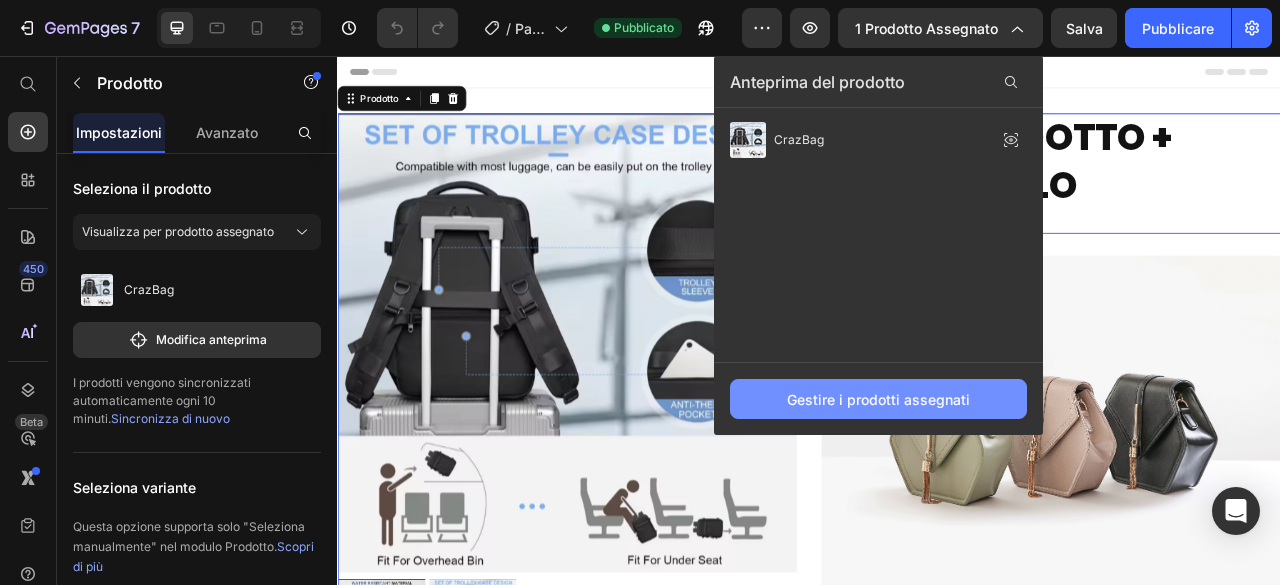 click on "Gestire i prodotti assegnati" 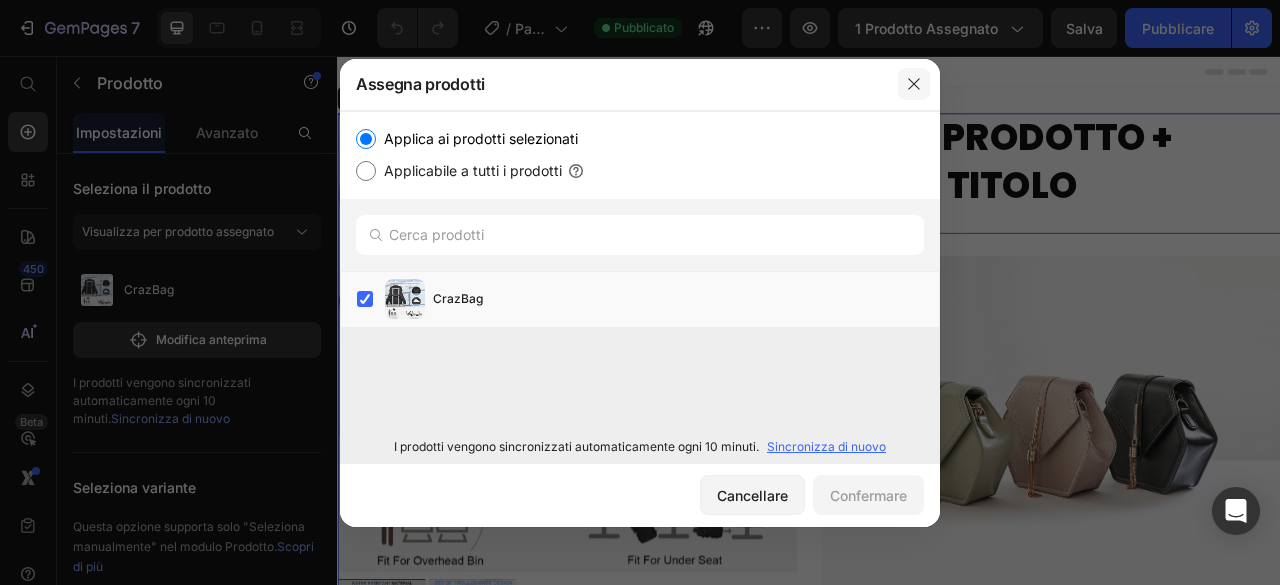 click at bounding box center [914, 84] 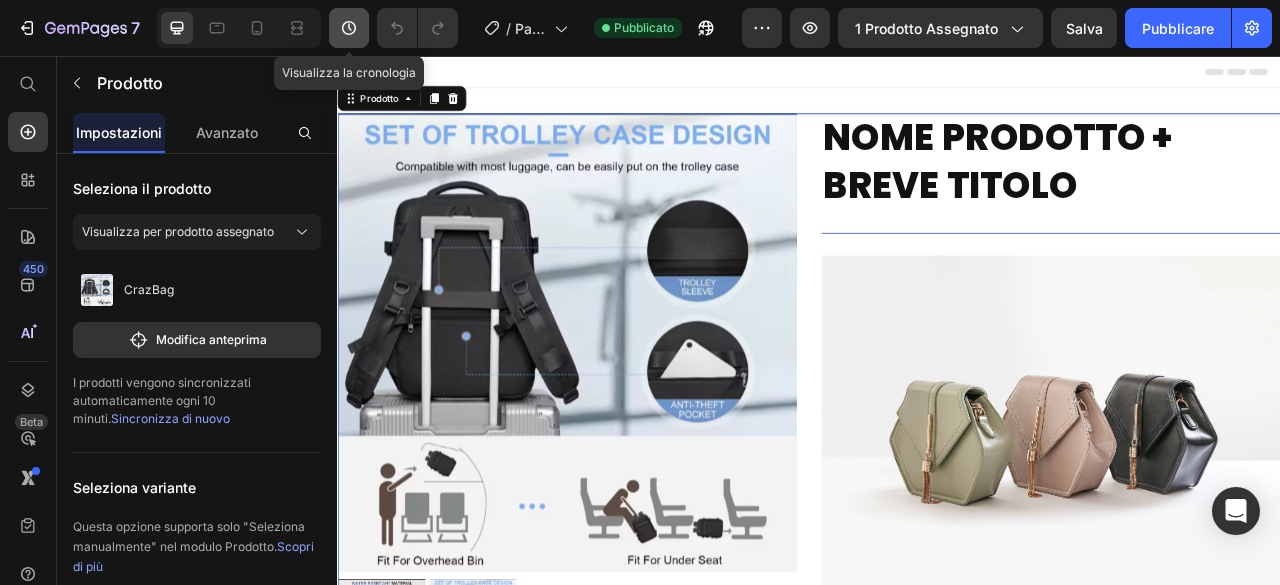 click 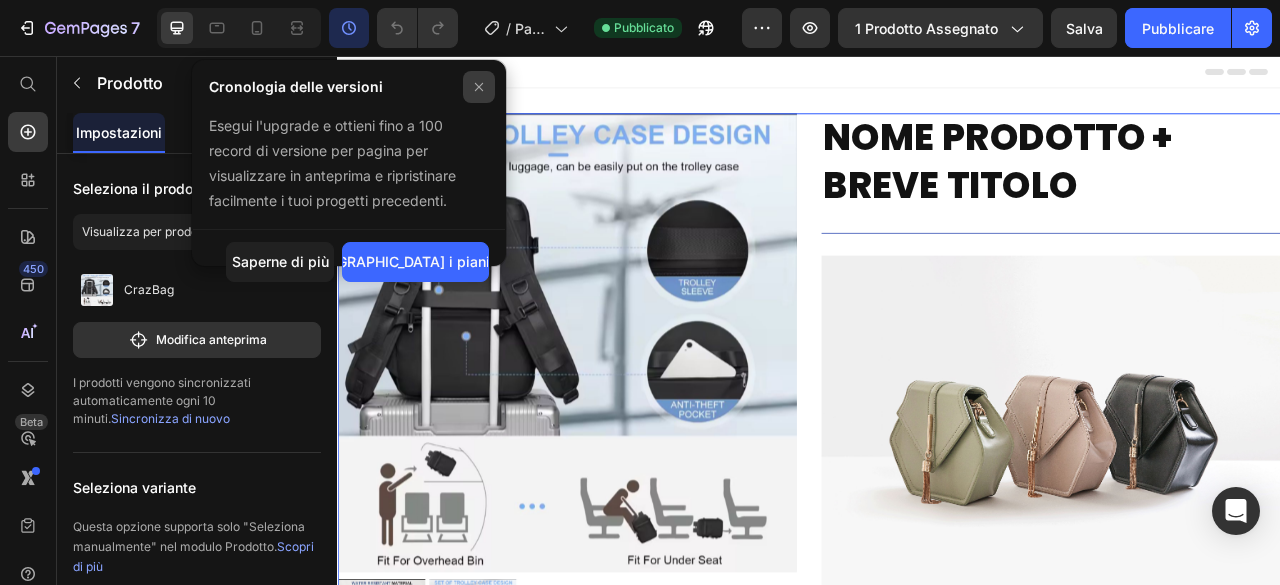click at bounding box center (479, 87) 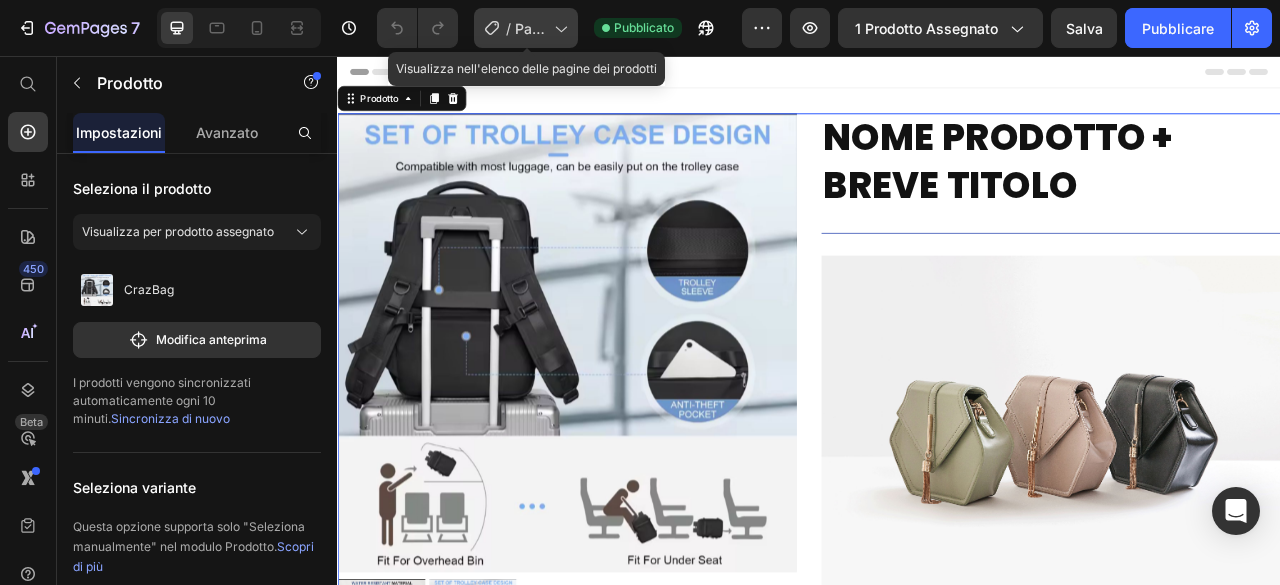 click on "Pagina del prodotto - [DATE] 00:29:14" at bounding box center (530, 112) 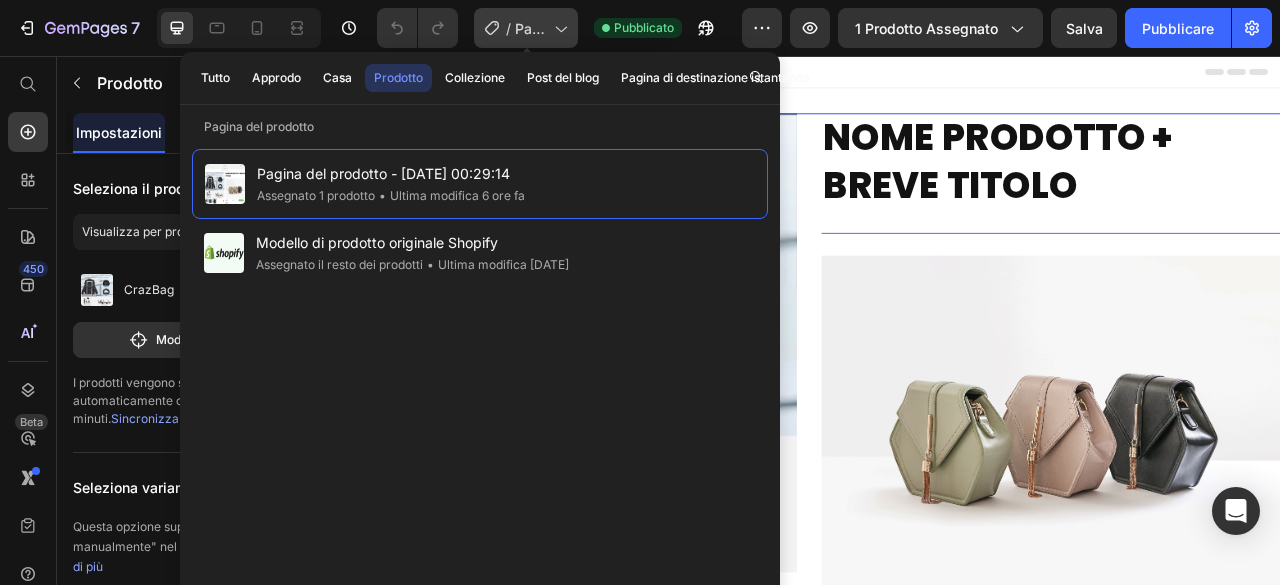 click on "/" at bounding box center (508, 28) 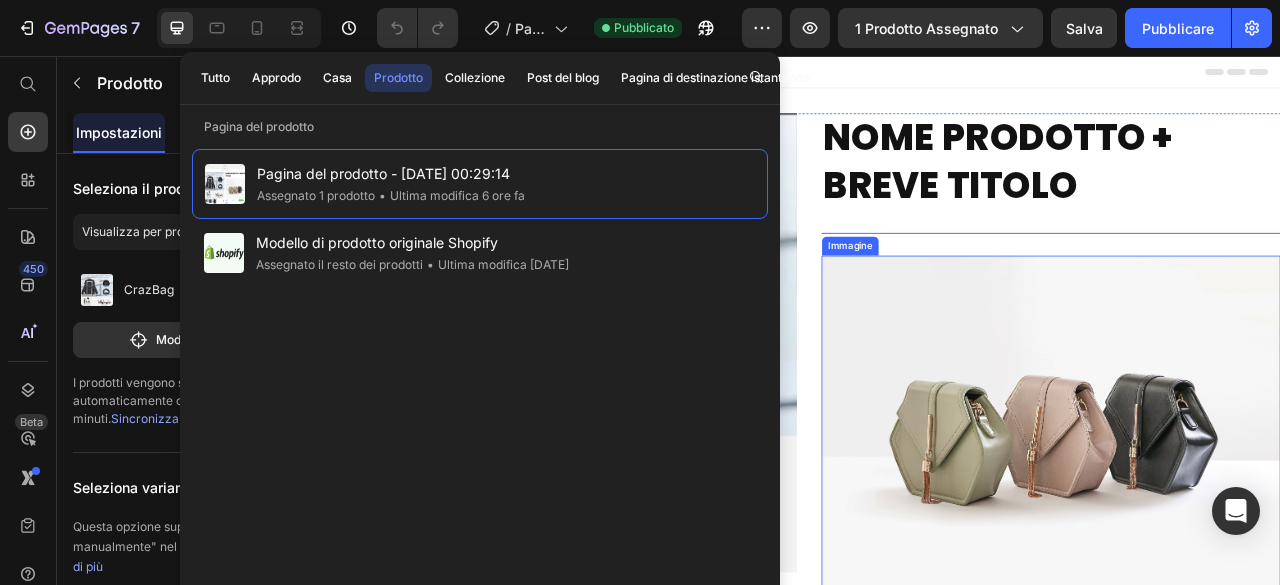 click at bounding box center (1245, 529) 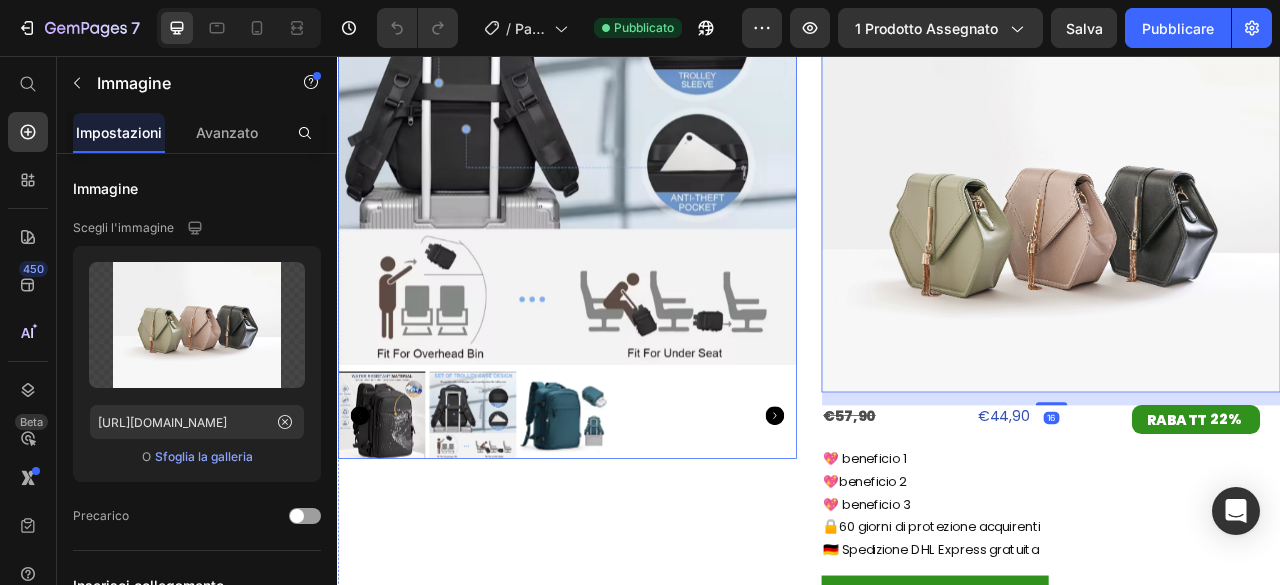 scroll, scrollTop: 300, scrollLeft: 0, axis: vertical 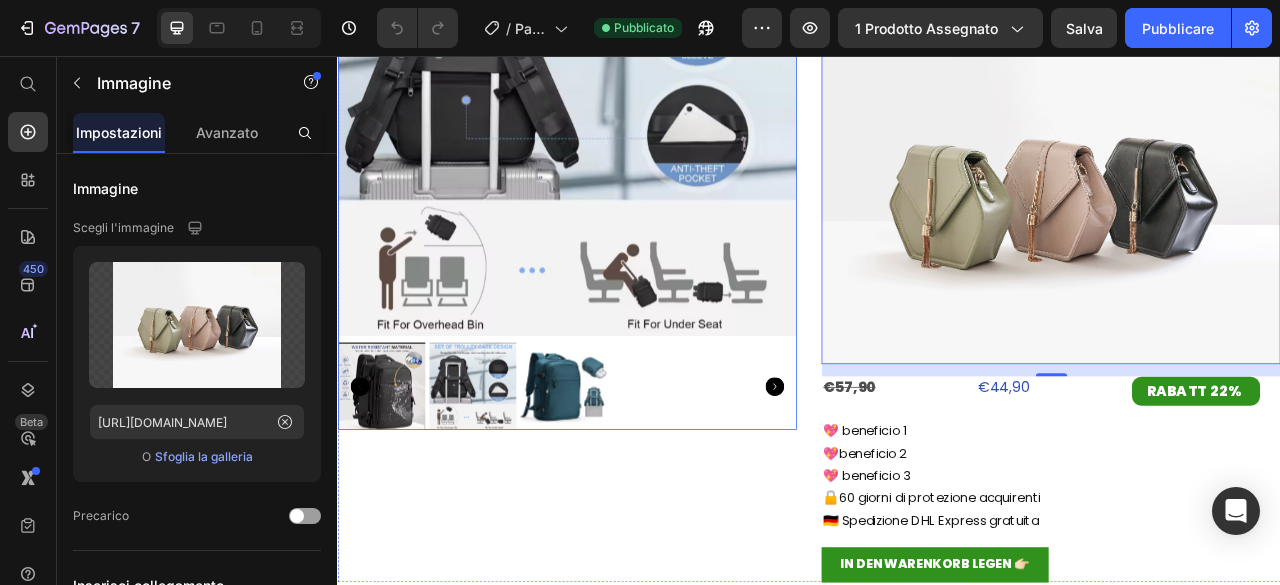 click at bounding box center (629, 121) 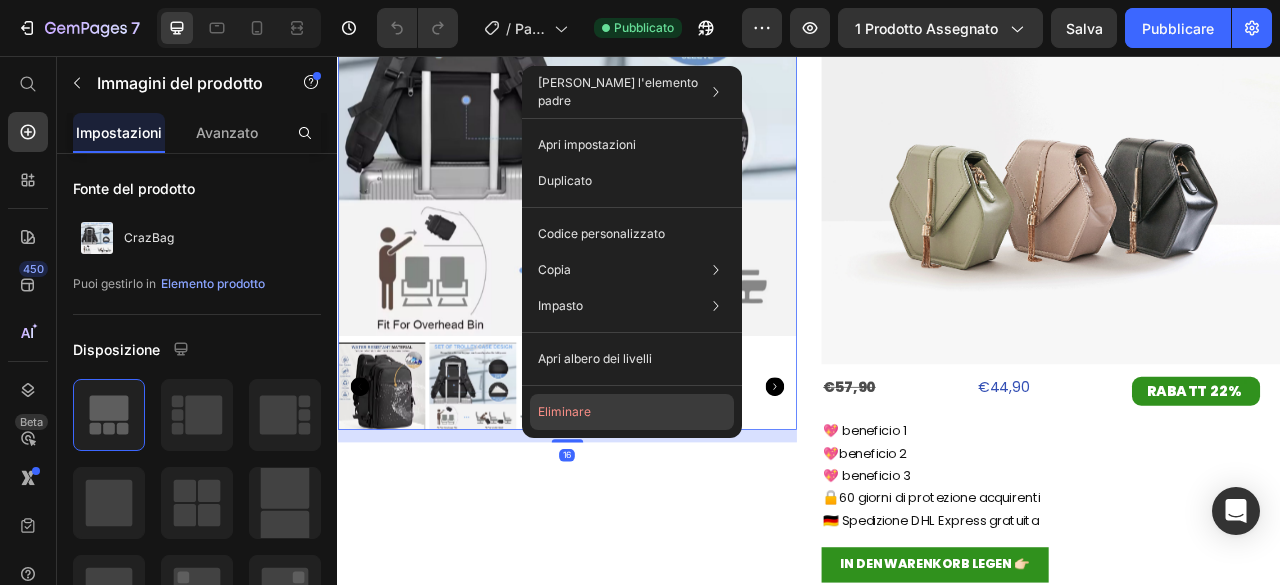click on "Eliminare" 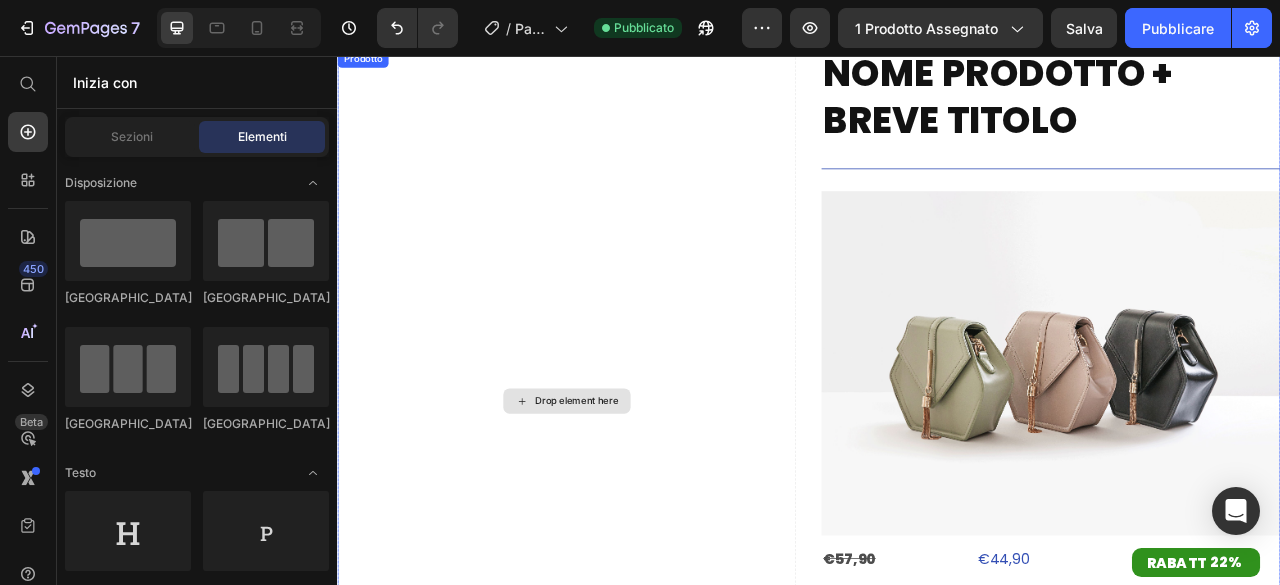scroll, scrollTop: 0, scrollLeft: 0, axis: both 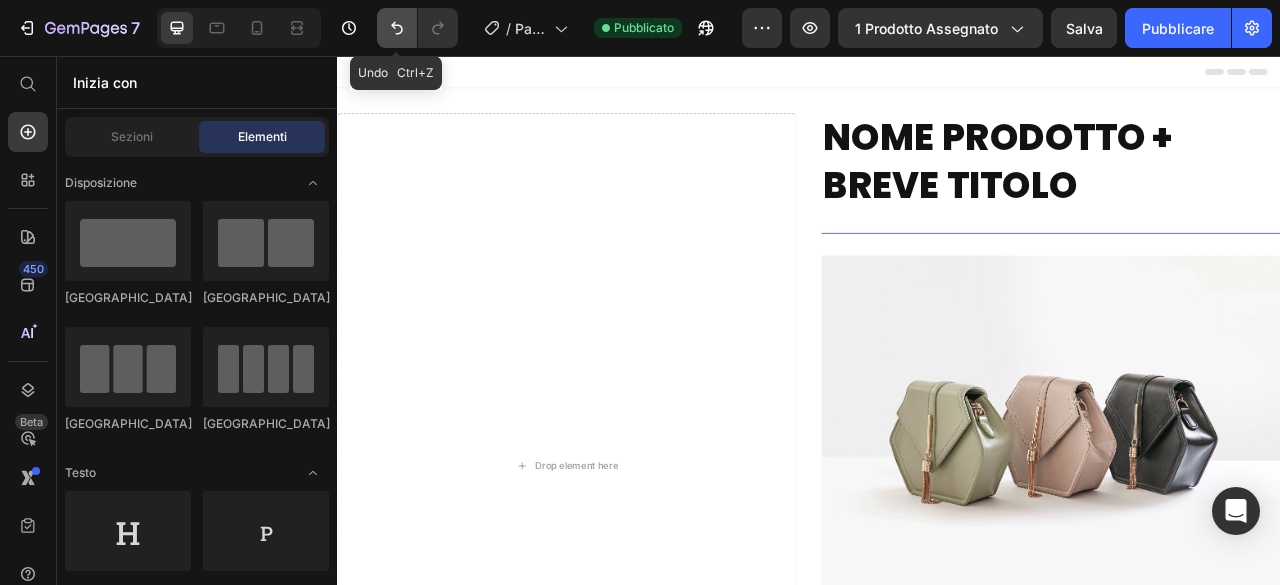 click 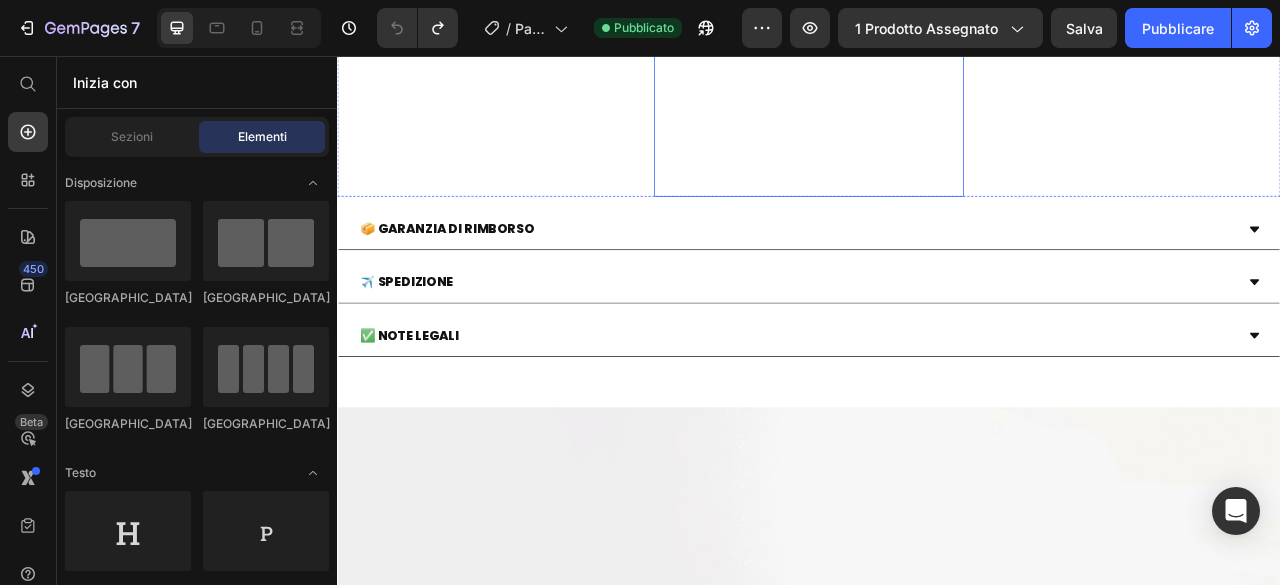 scroll, scrollTop: 1100, scrollLeft: 0, axis: vertical 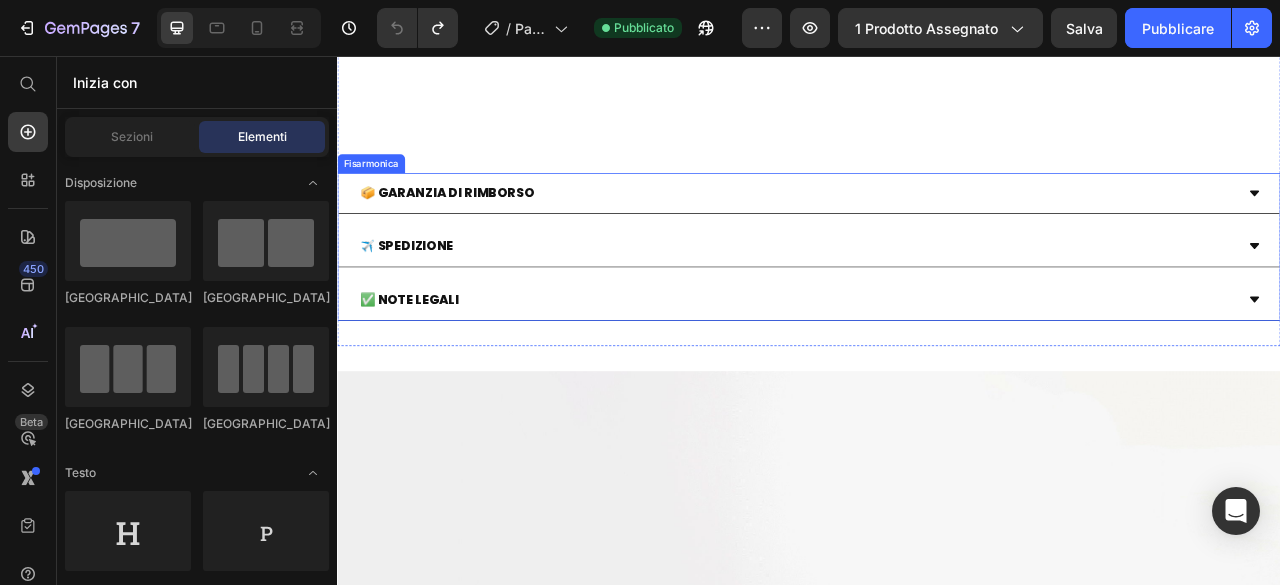 click on "📦 Garanzia di rimborso" at bounding box center [921, 230] 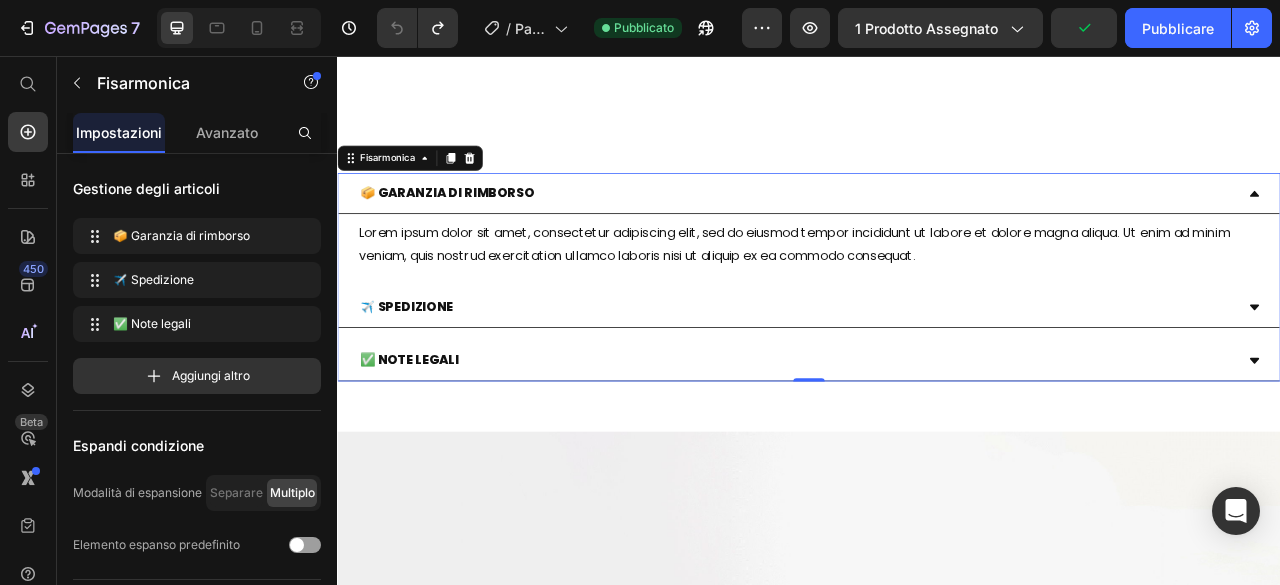 click on "📦 Garanzia di rimborso" at bounding box center (937, 231) 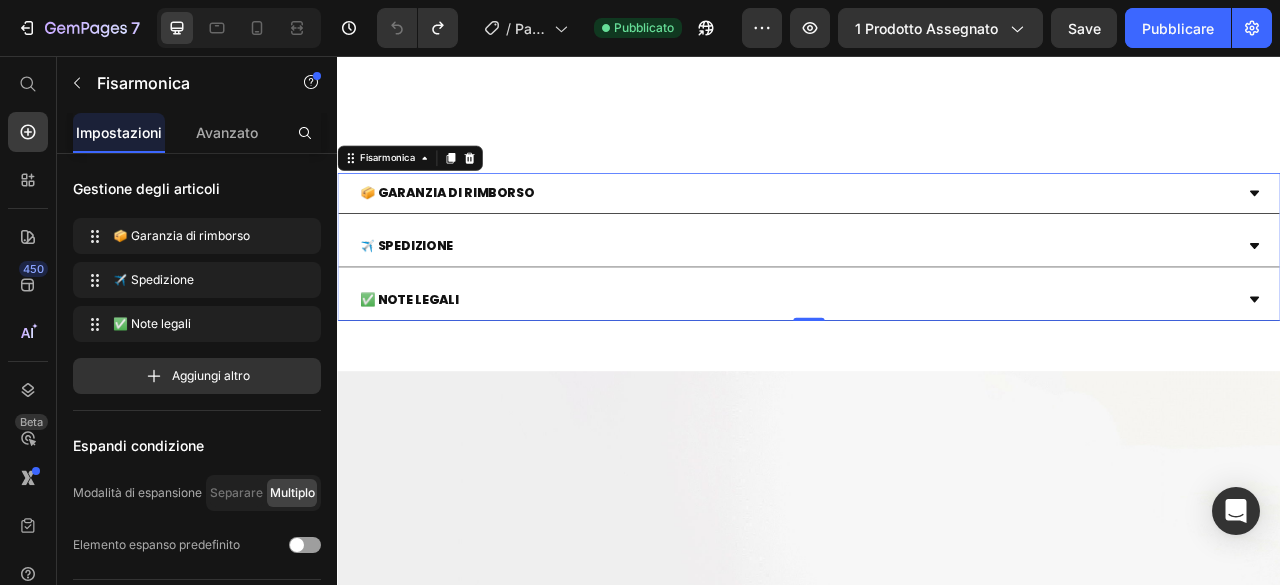 click on "✈️ Spedizione" at bounding box center [937, 299] 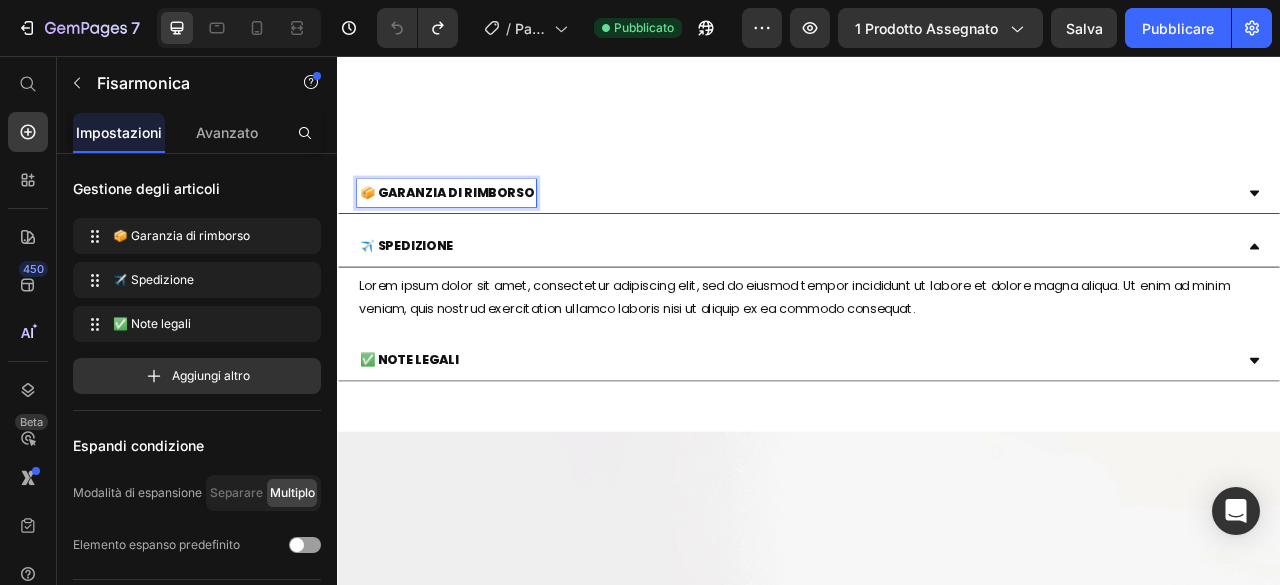 click on "✈️ Spedizione" at bounding box center [937, 299] 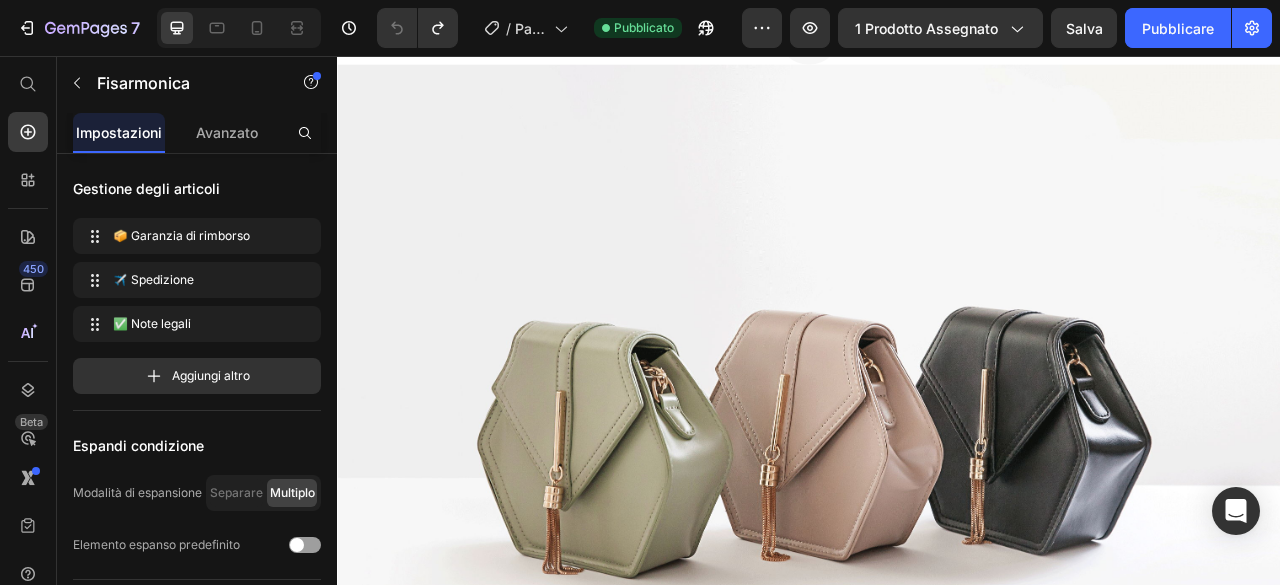 scroll, scrollTop: 5500, scrollLeft: 0, axis: vertical 